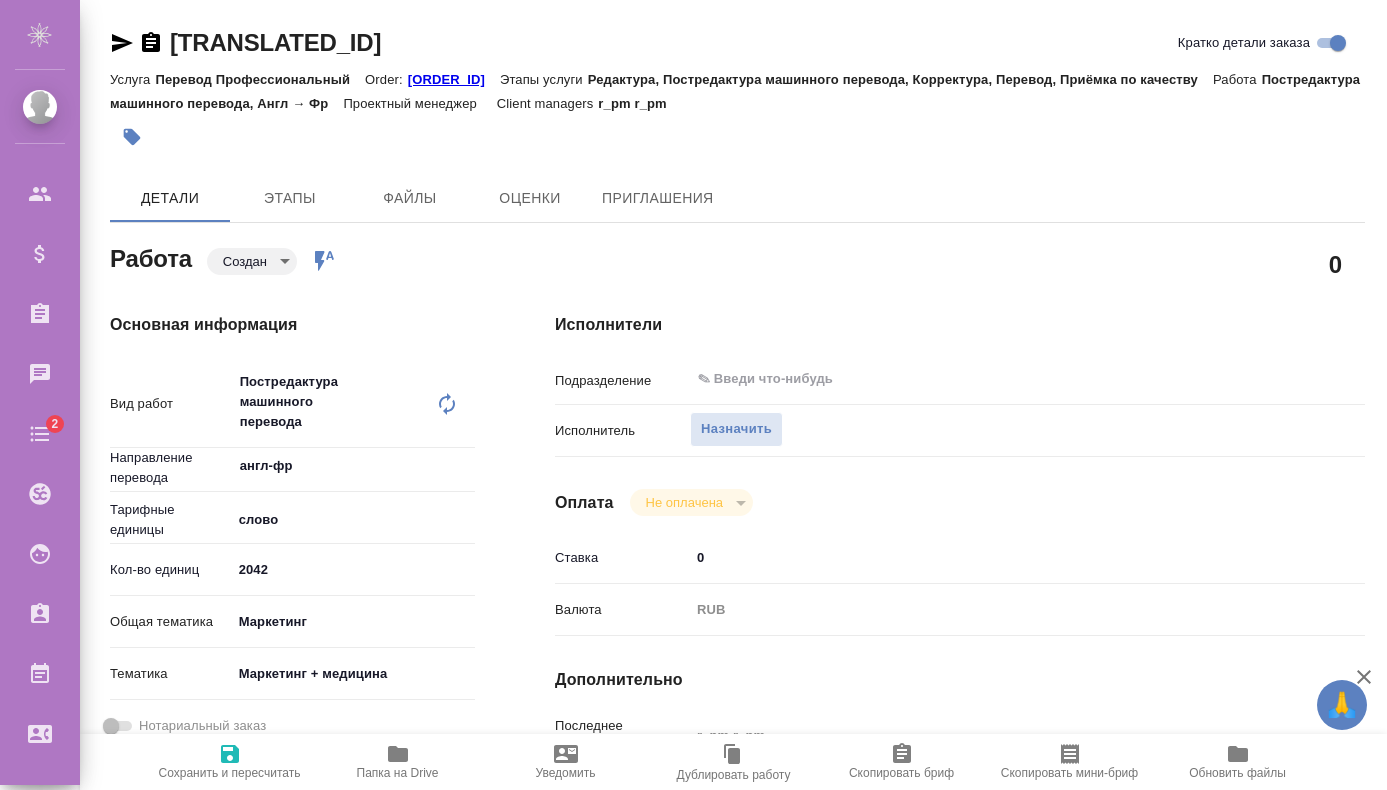 scroll, scrollTop: 0, scrollLeft: 0, axis: both 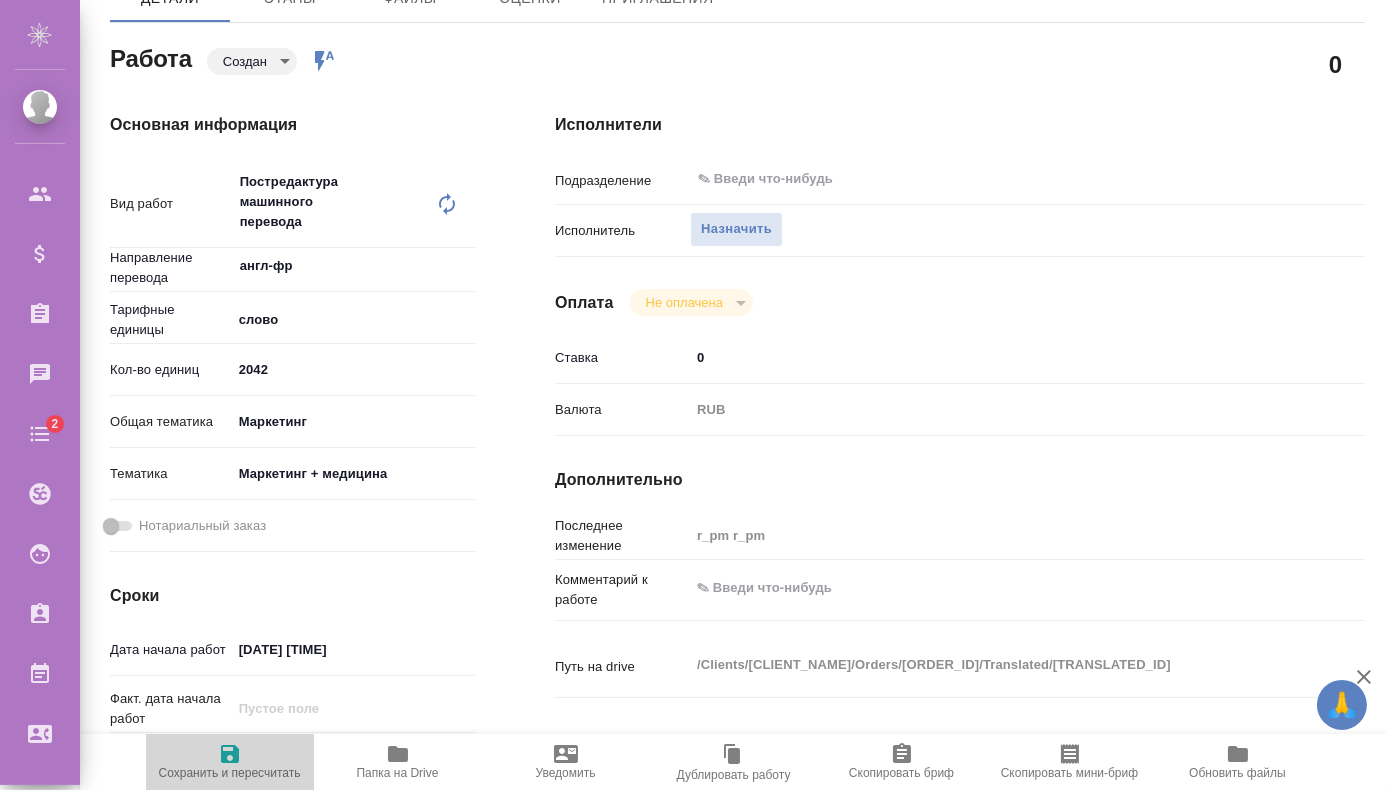 click on "Сохранить и пересчитать" at bounding box center (230, 761) 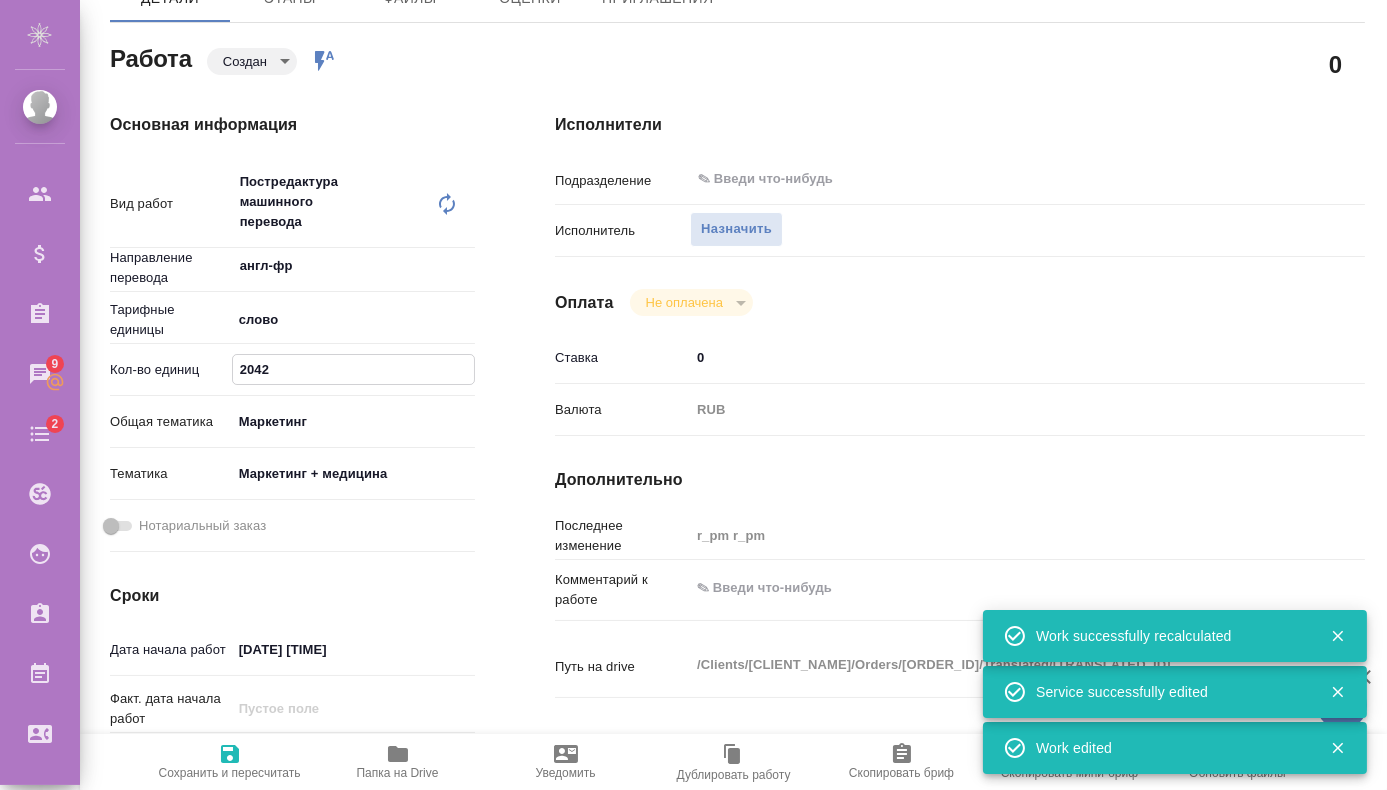 click on "2042" at bounding box center [353, 369] 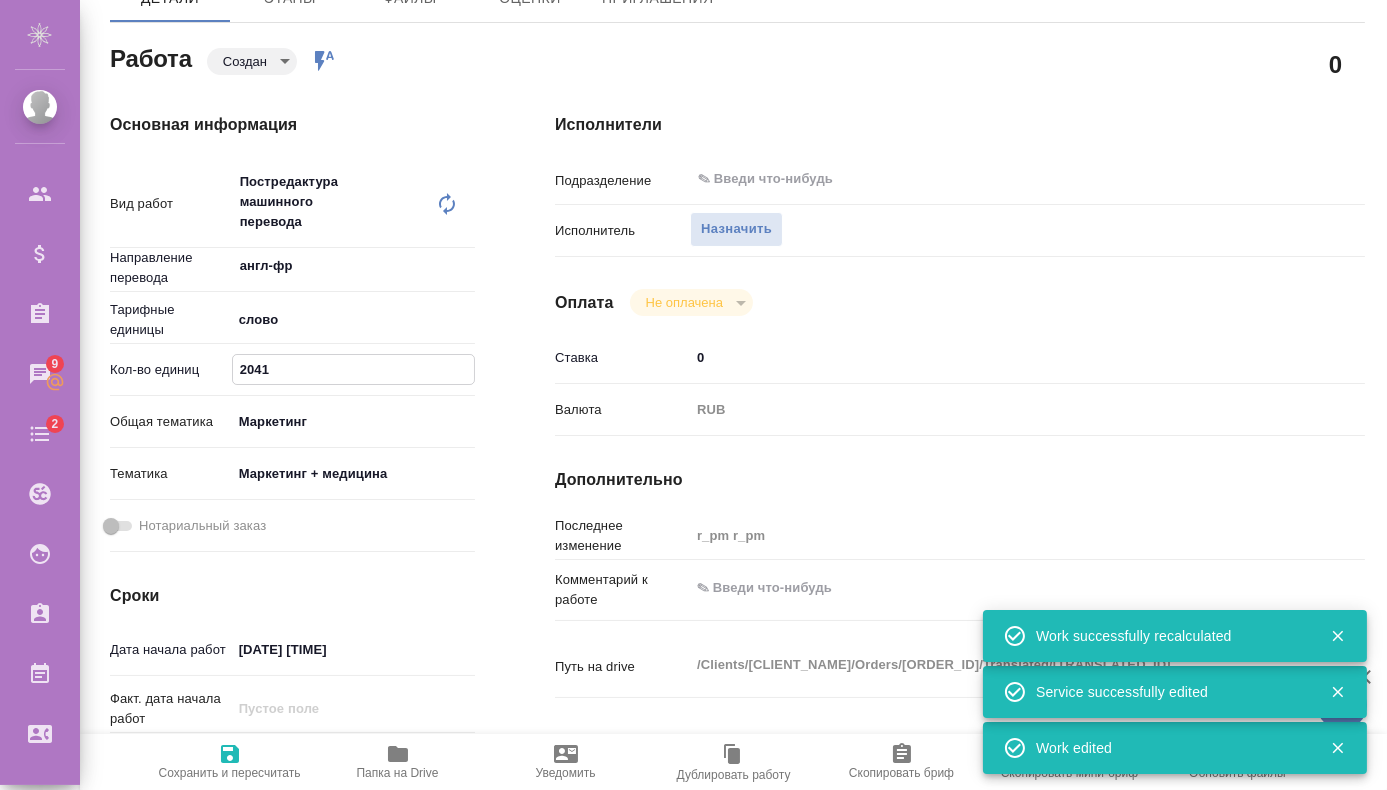 type on "2040" 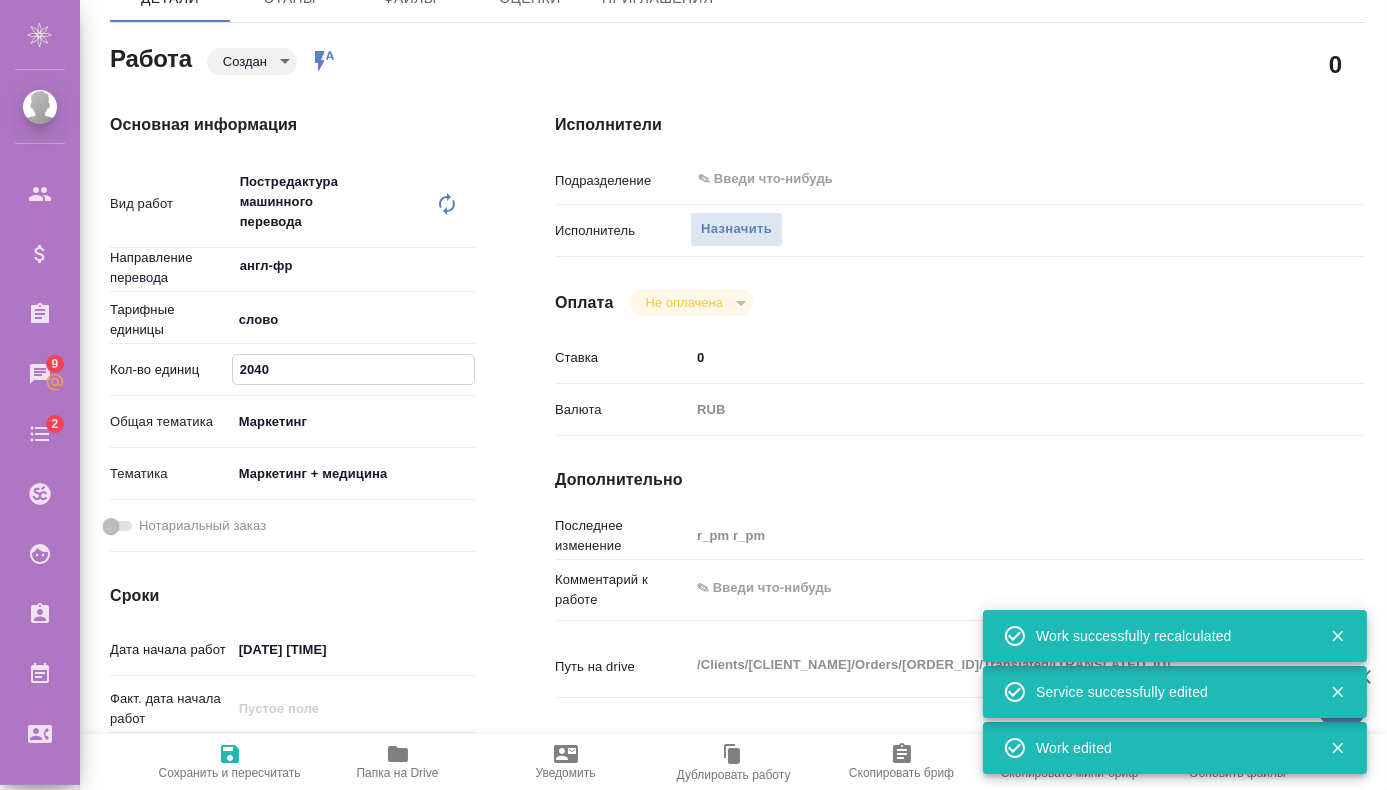 click on "Сохранить и пересчитать" at bounding box center (230, 761) 